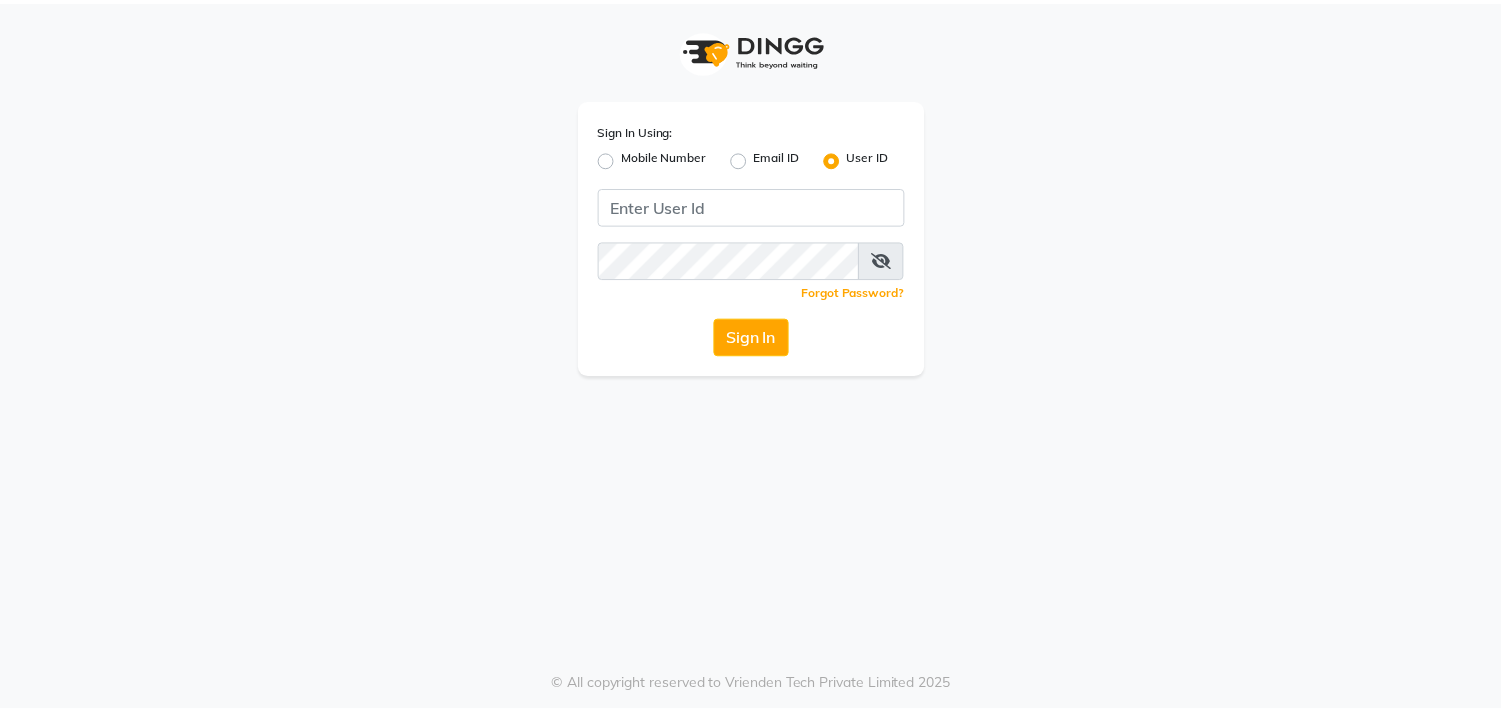 scroll, scrollTop: 0, scrollLeft: 0, axis: both 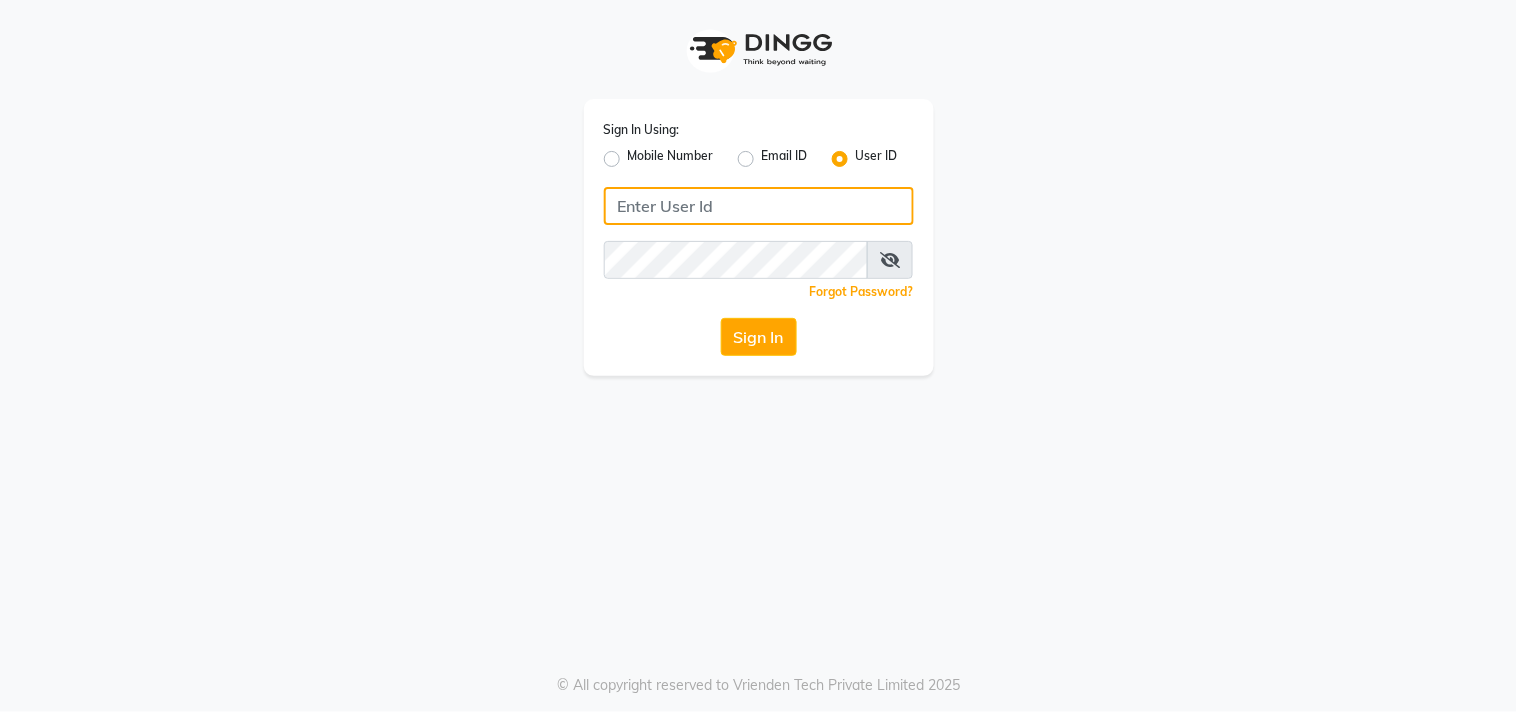 type on "[FIRST]" 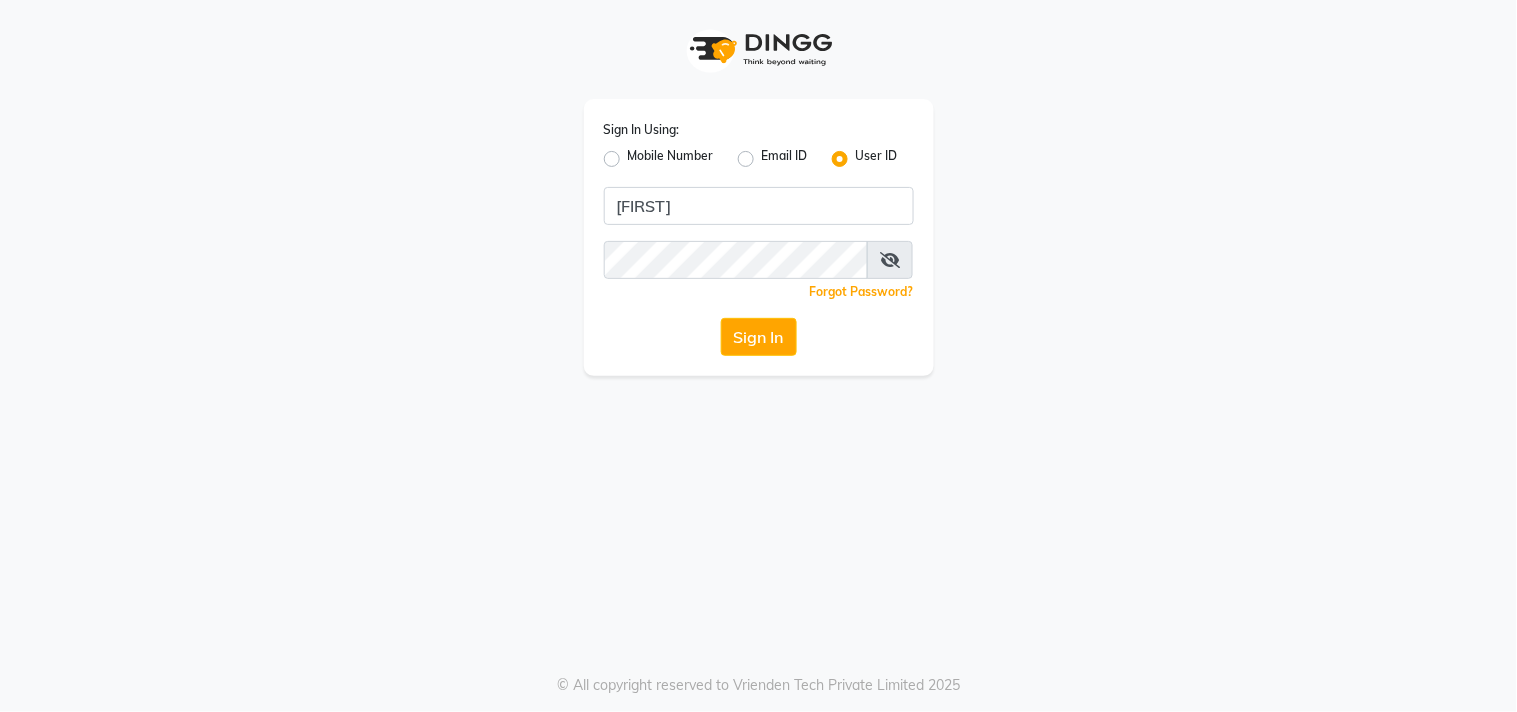 click on "Sign In" 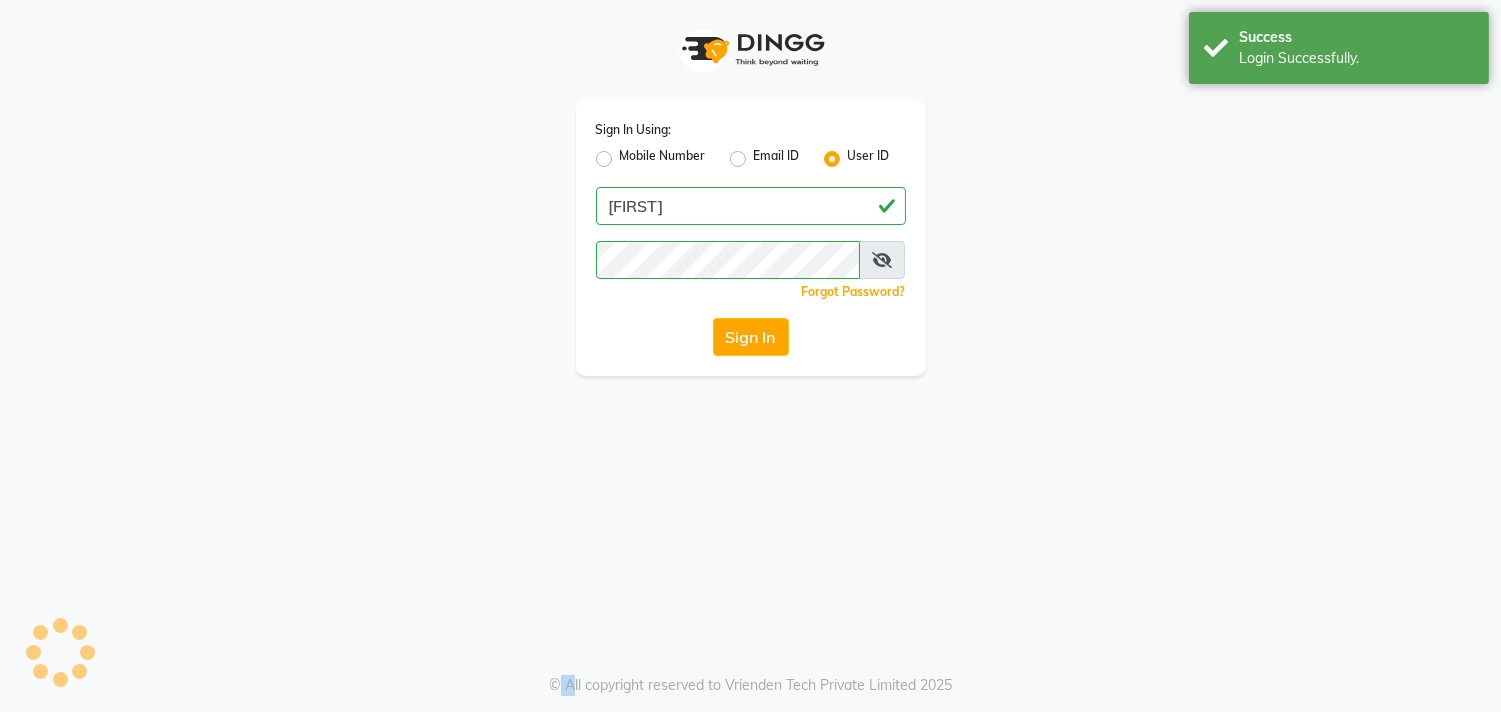 select on "5341" 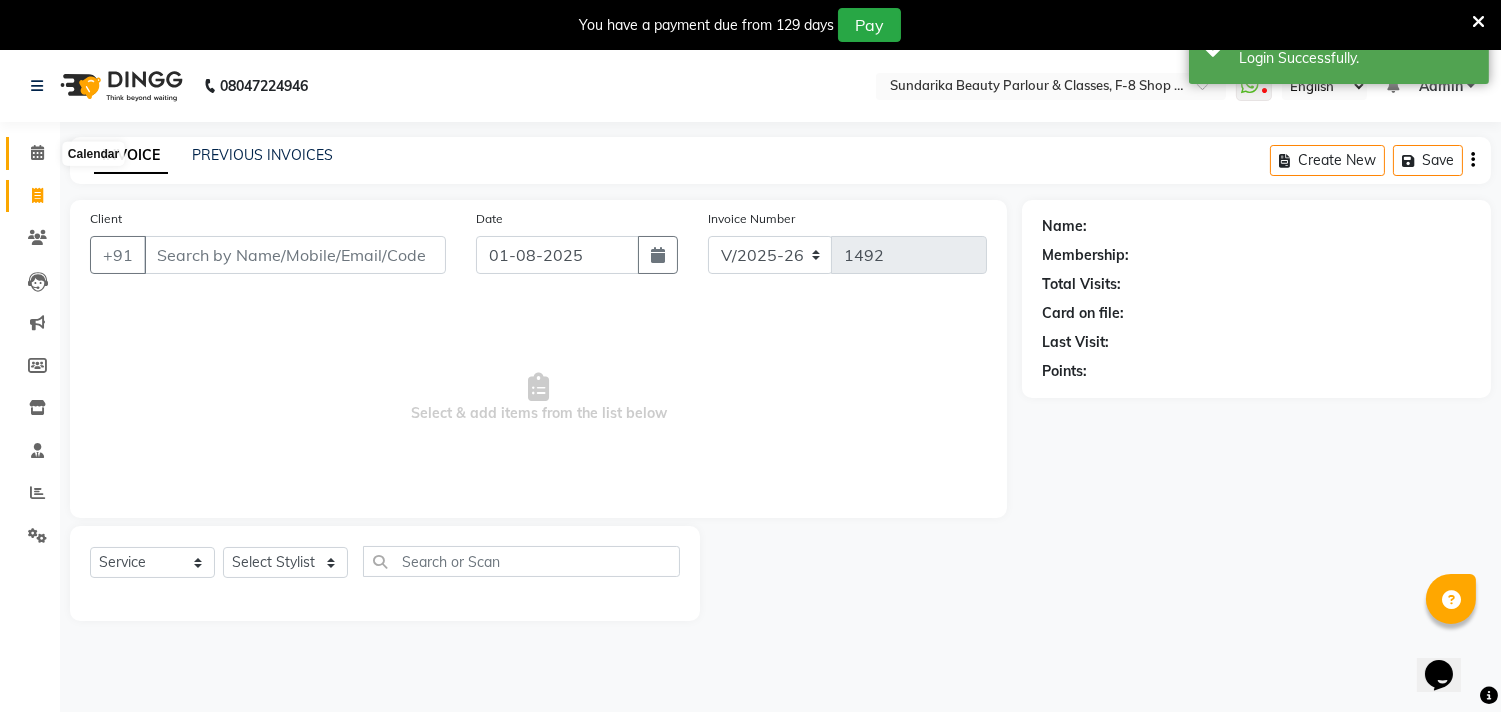 scroll, scrollTop: 0, scrollLeft: 0, axis: both 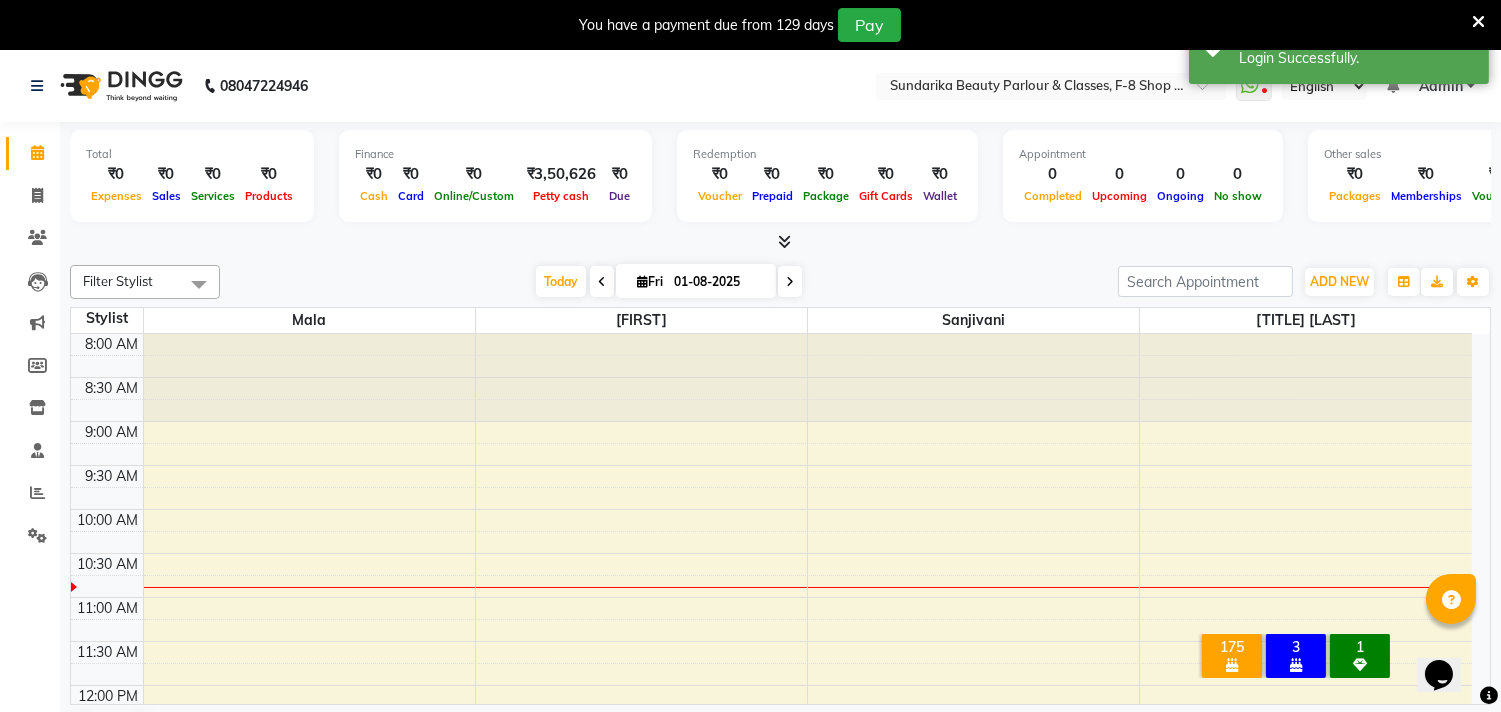 click at bounding box center [602, 282] 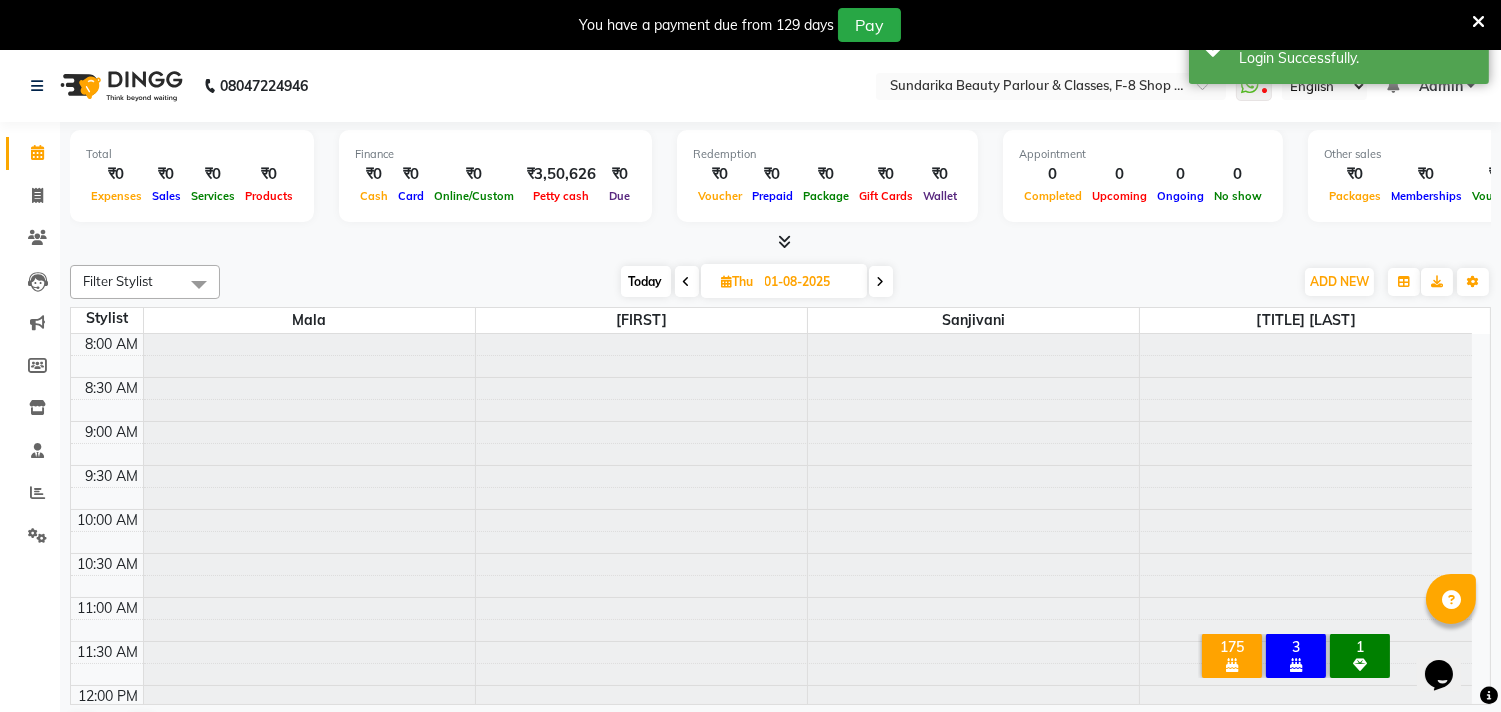 type on "31-07-2025" 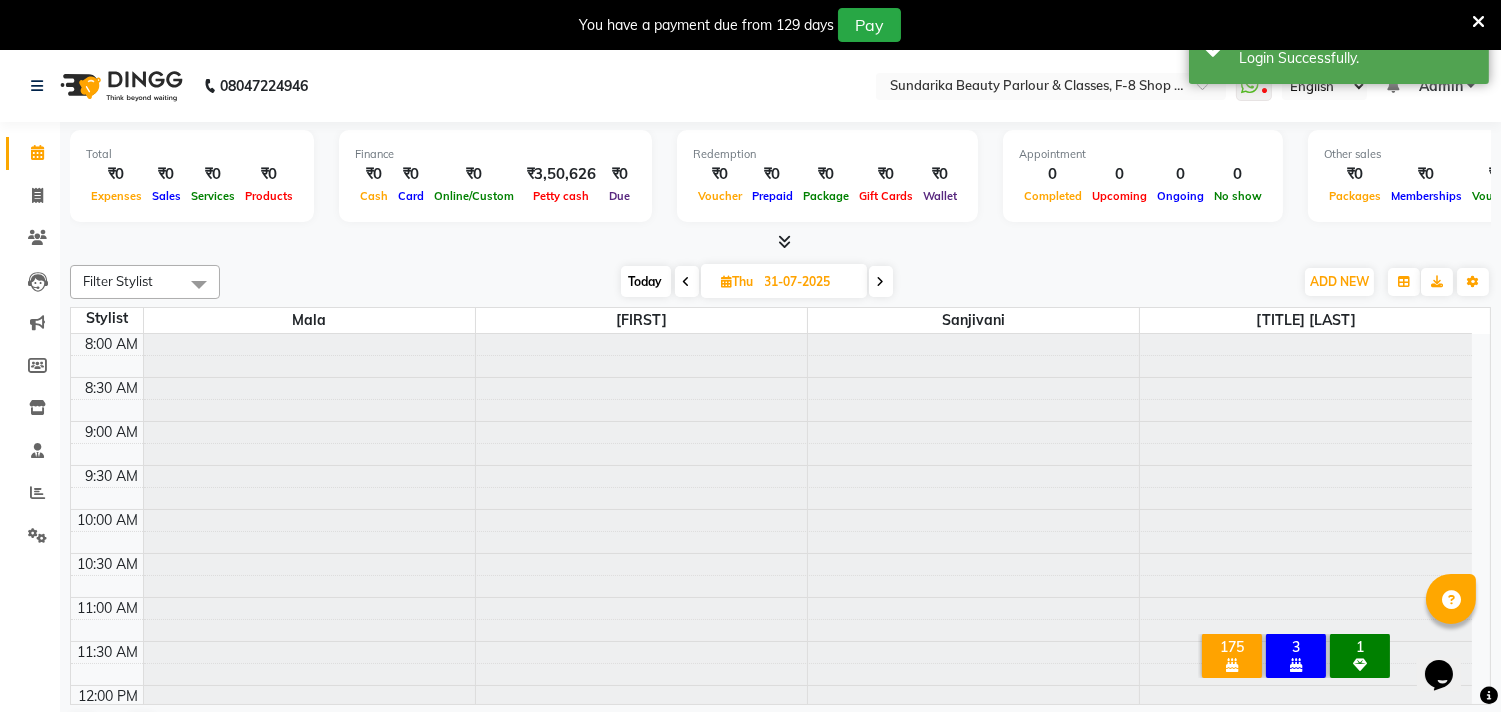 click on "Today  Thu 31-07-2025" at bounding box center (756, 282) 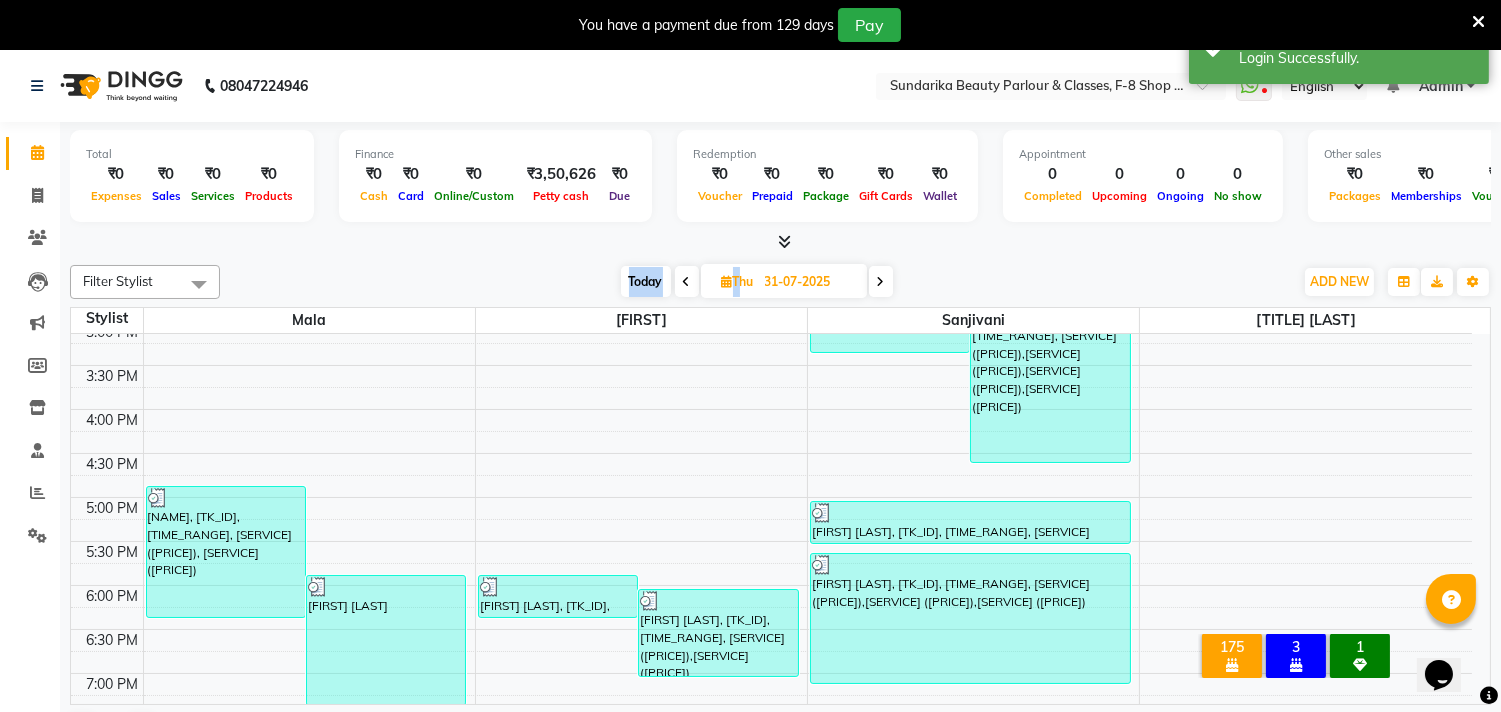 scroll, scrollTop: 598, scrollLeft: 0, axis: vertical 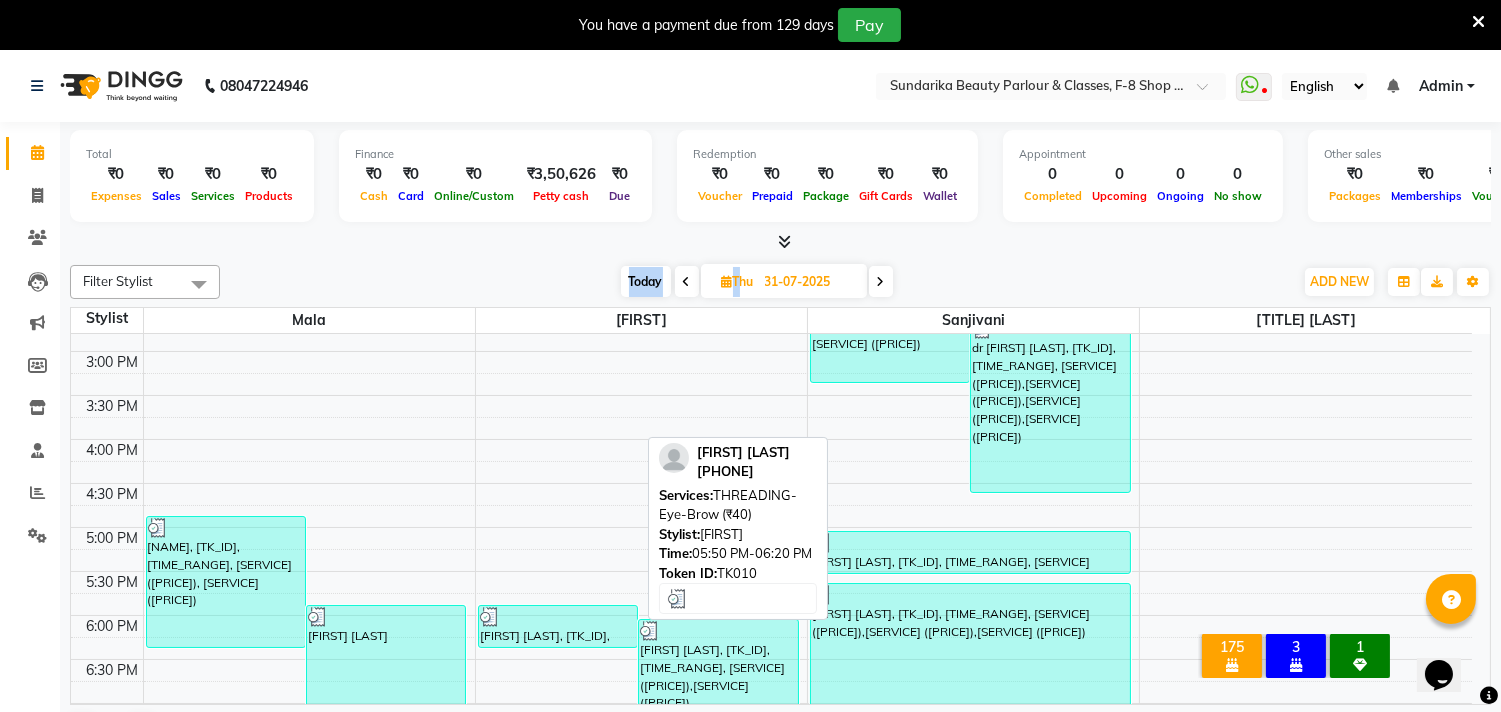 click on "[FIRST] [LAST], [TK_ID], [TIME_RANGE], [SERVICE] ([PRICE])" at bounding box center (558, 626) 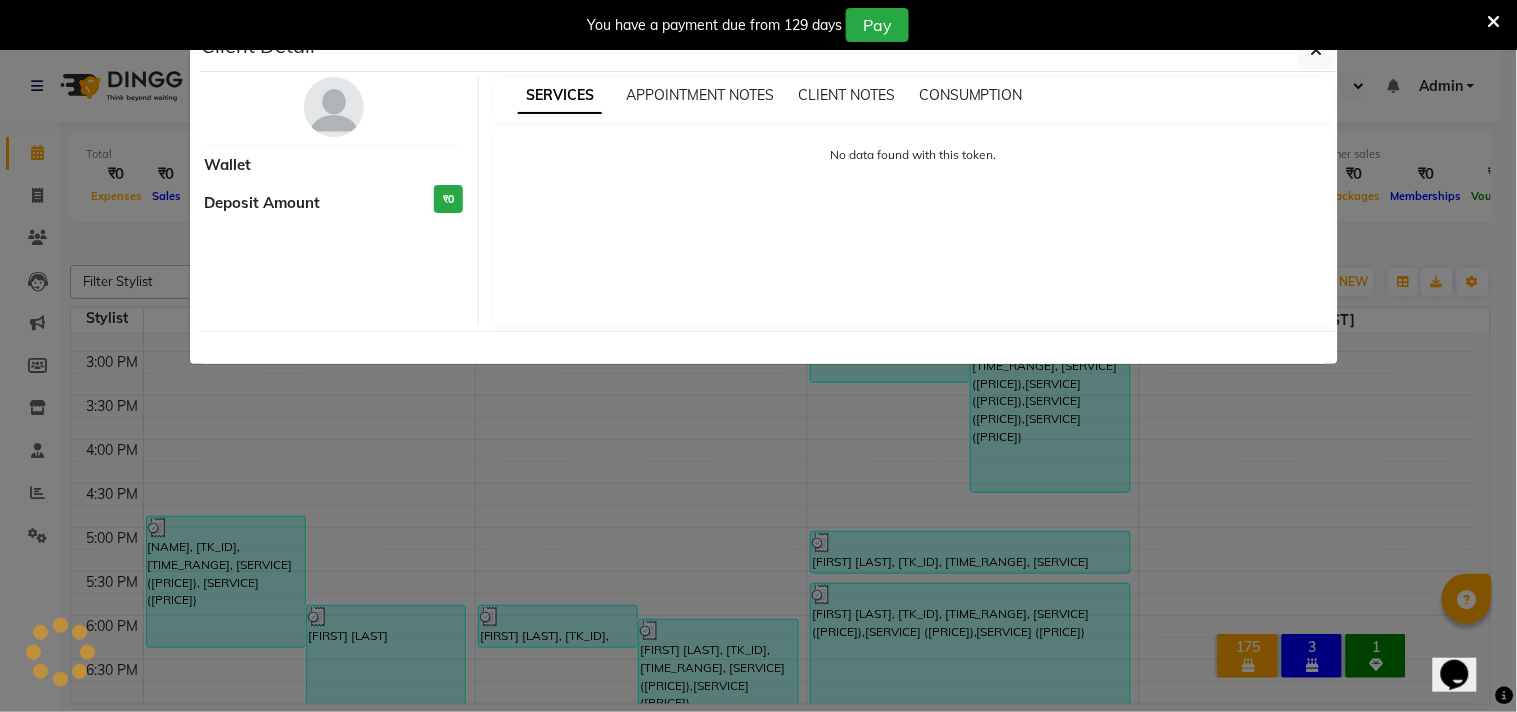 select on "3" 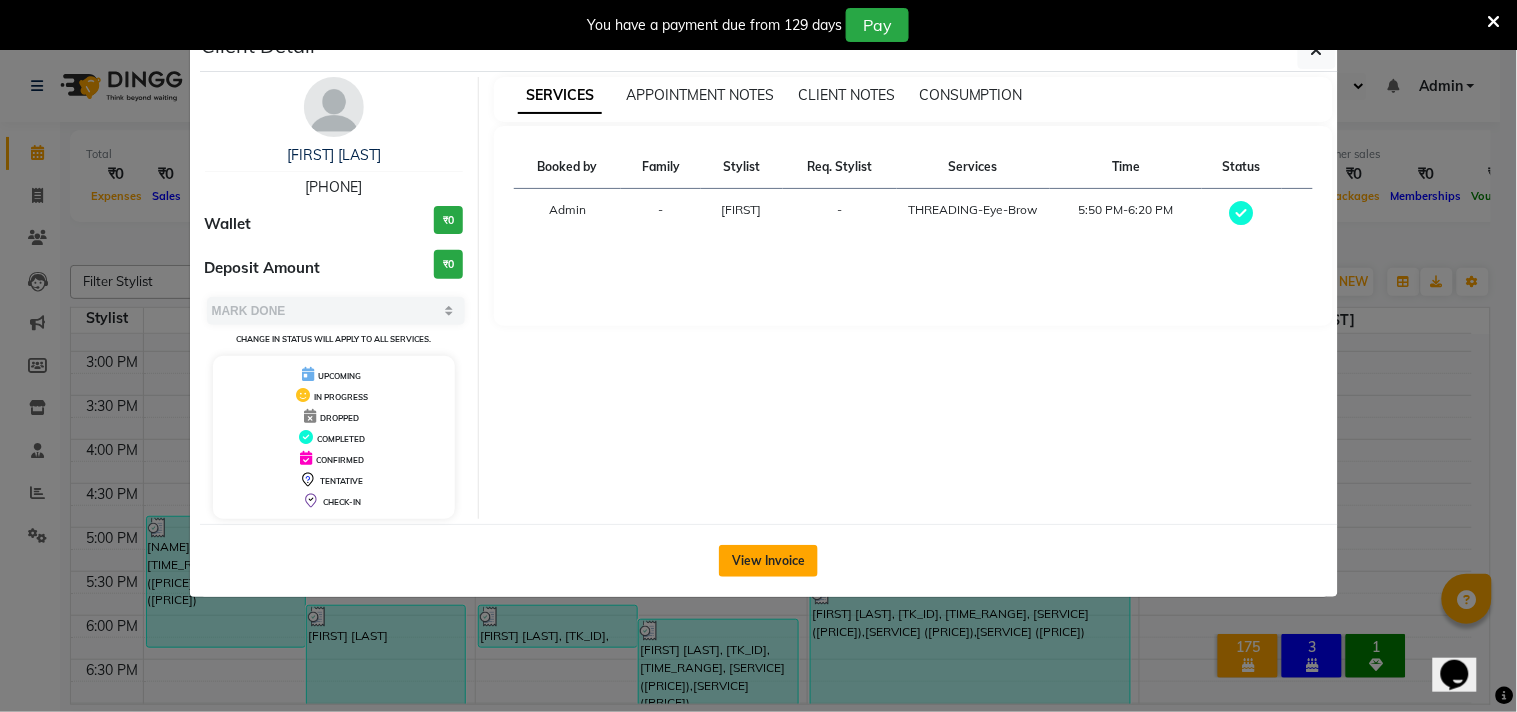 click on "View Invoice" 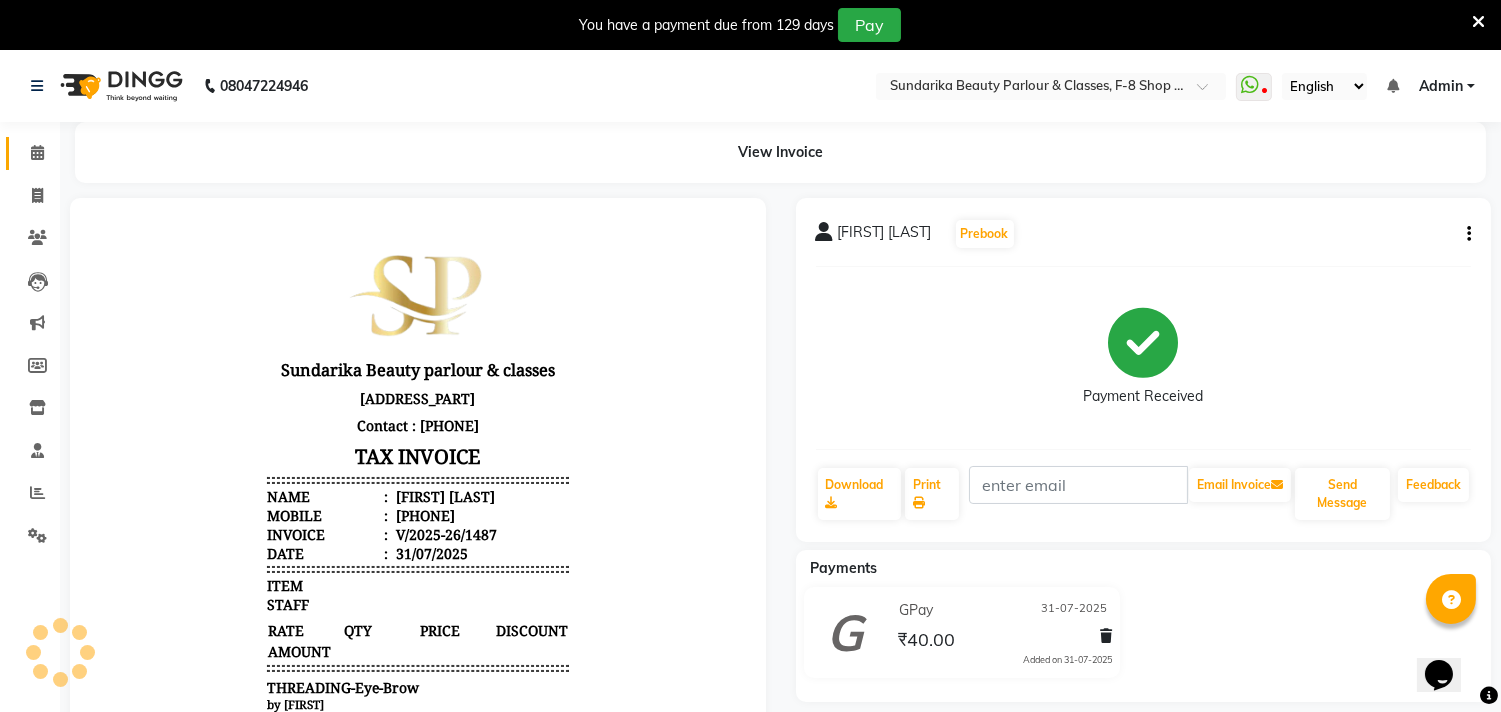 scroll, scrollTop: 0, scrollLeft: 0, axis: both 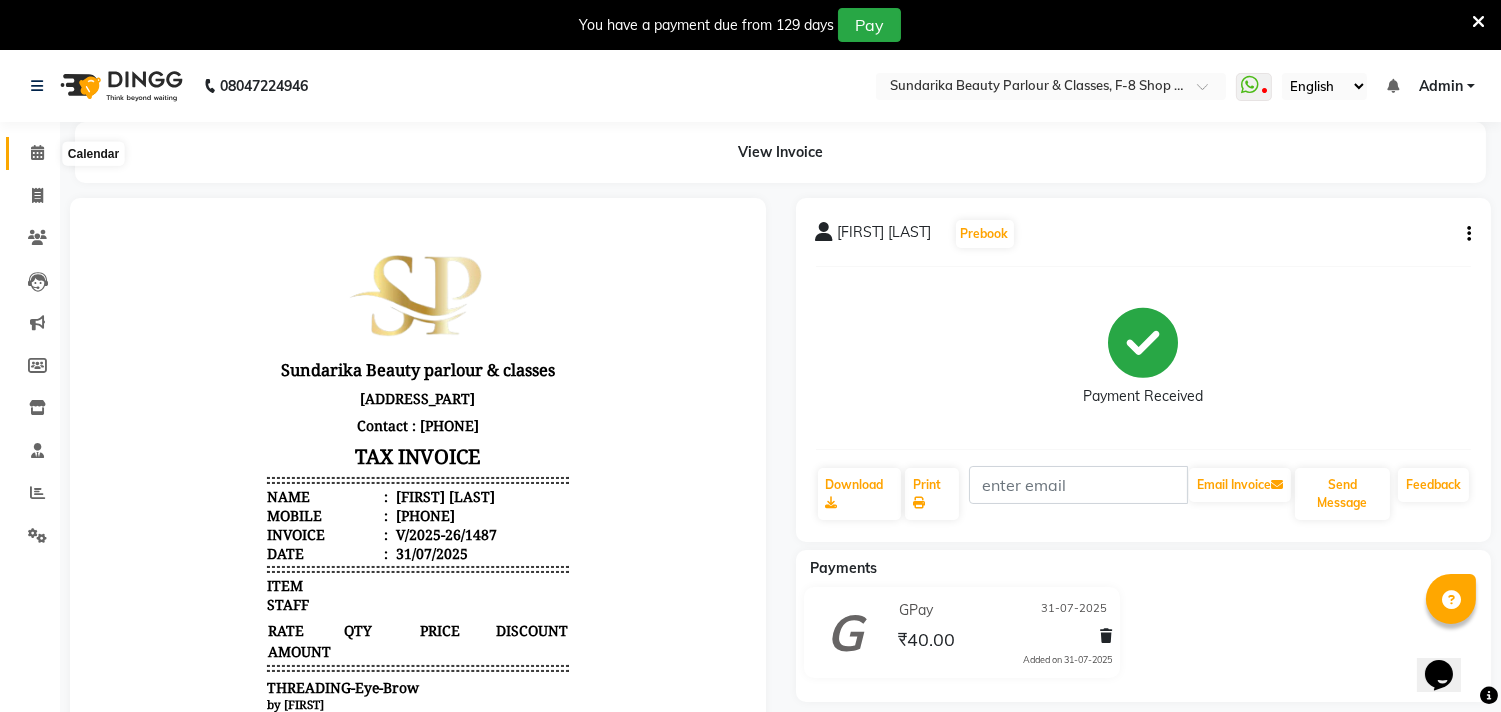 click 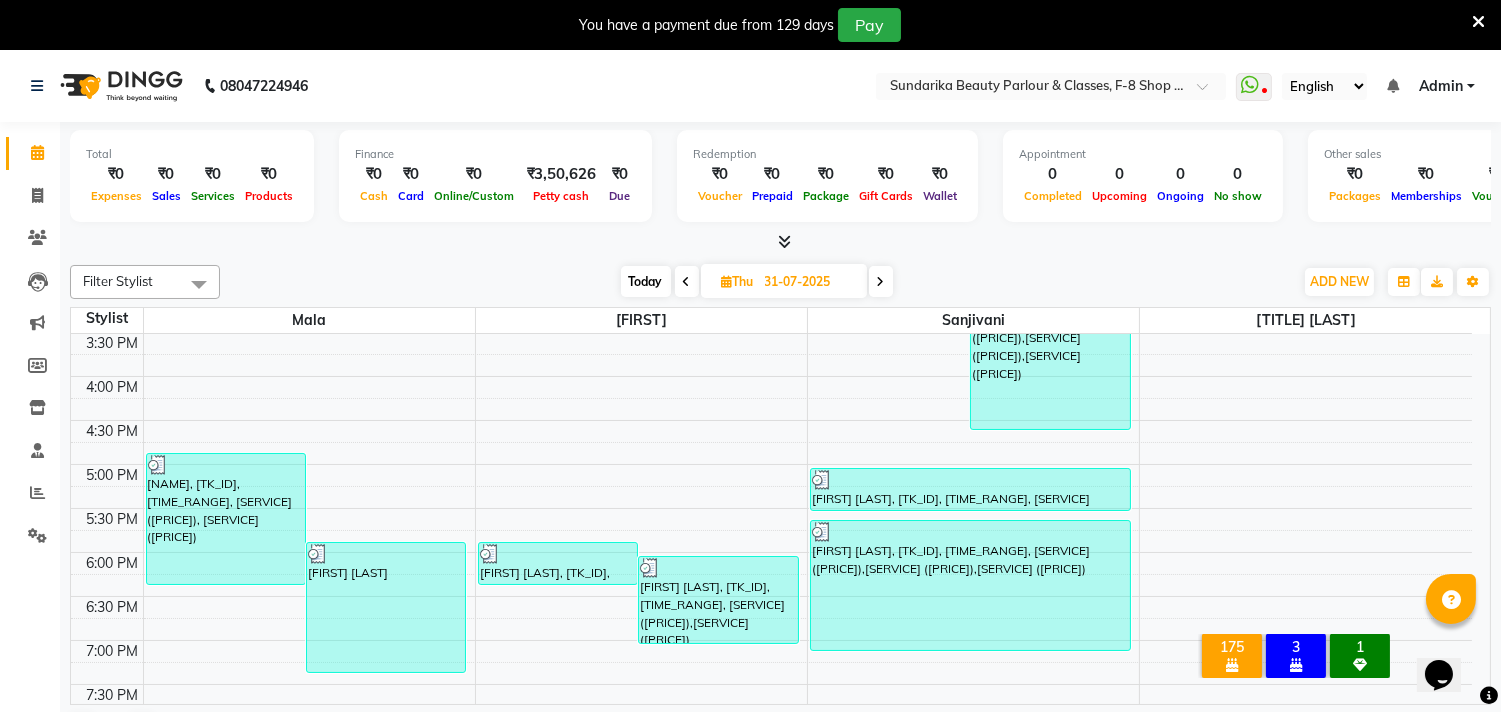 scroll, scrollTop: 666, scrollLeft: 0, axis: vertical 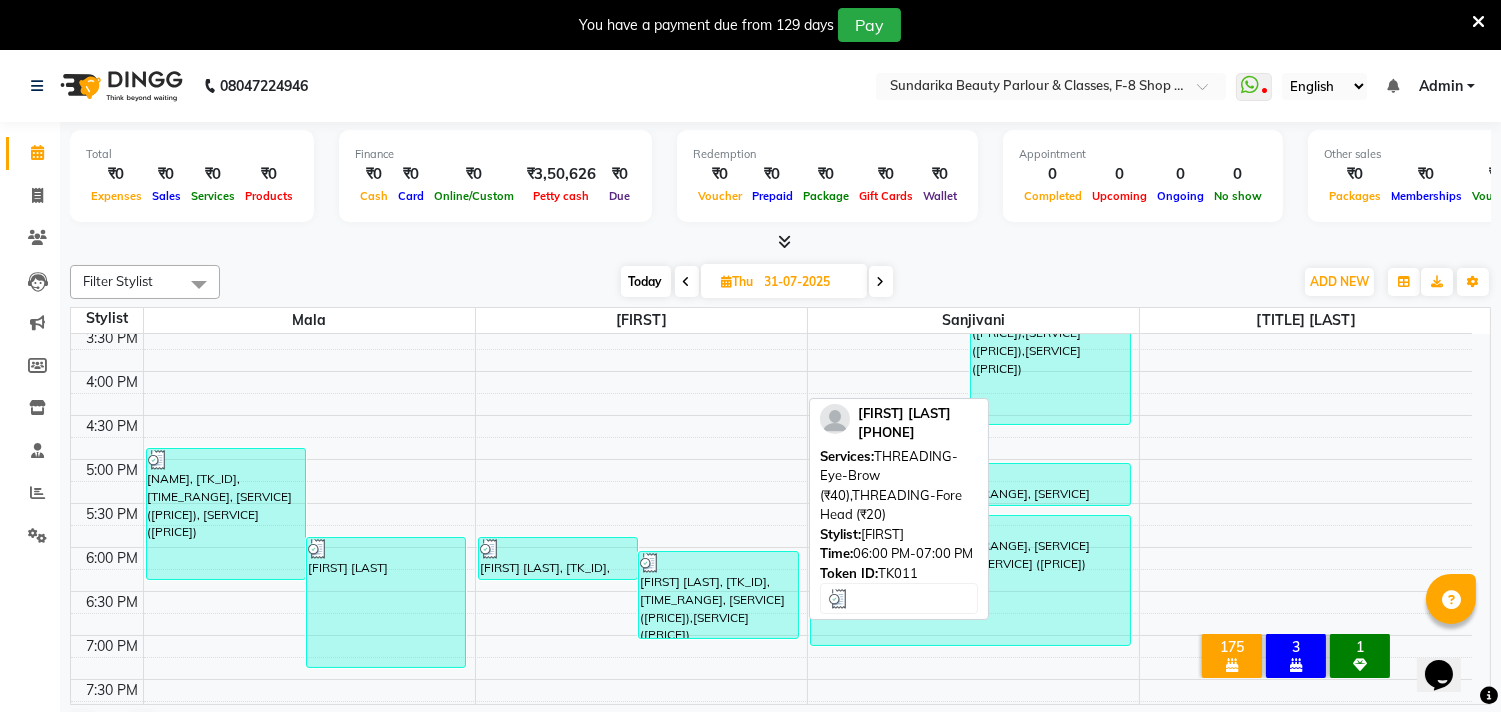 click at bounding box center [718, 563] 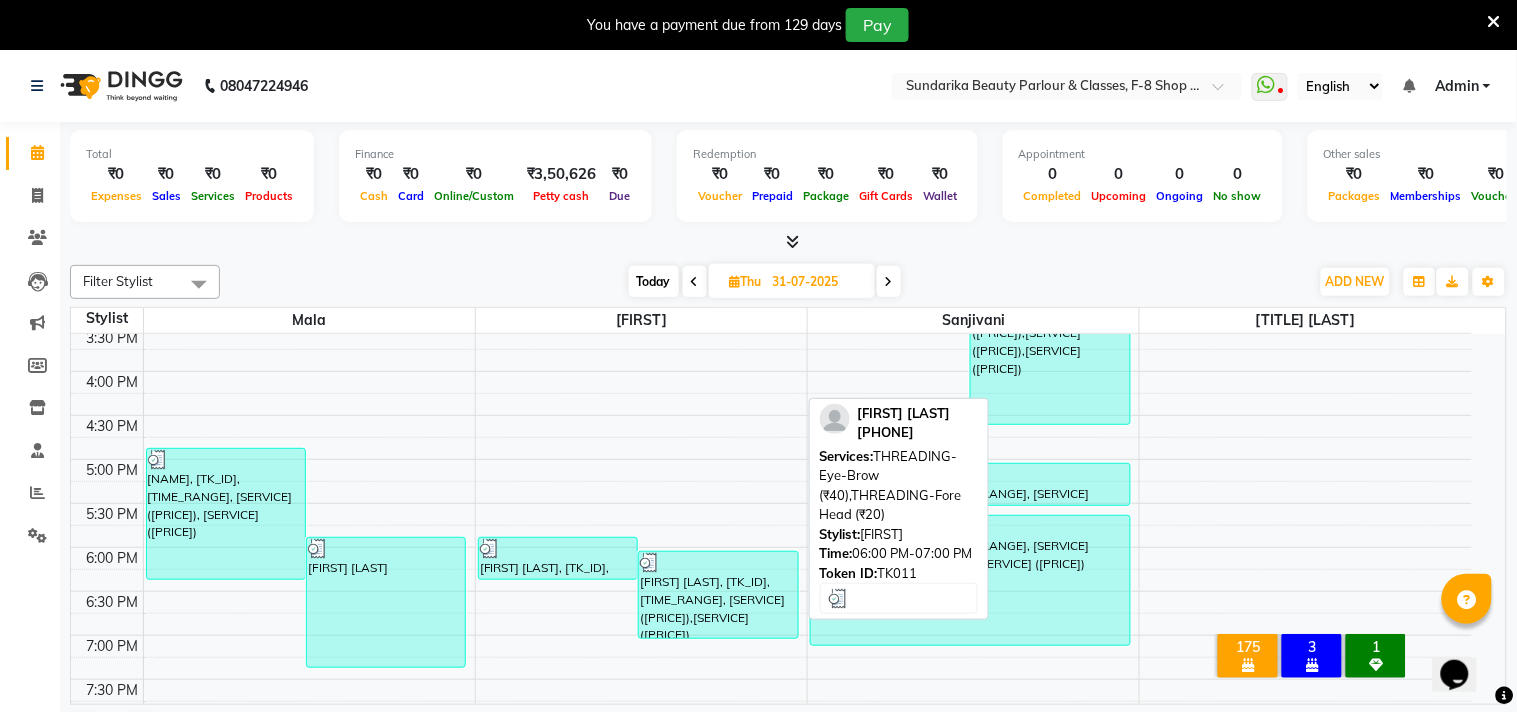 select on "3" 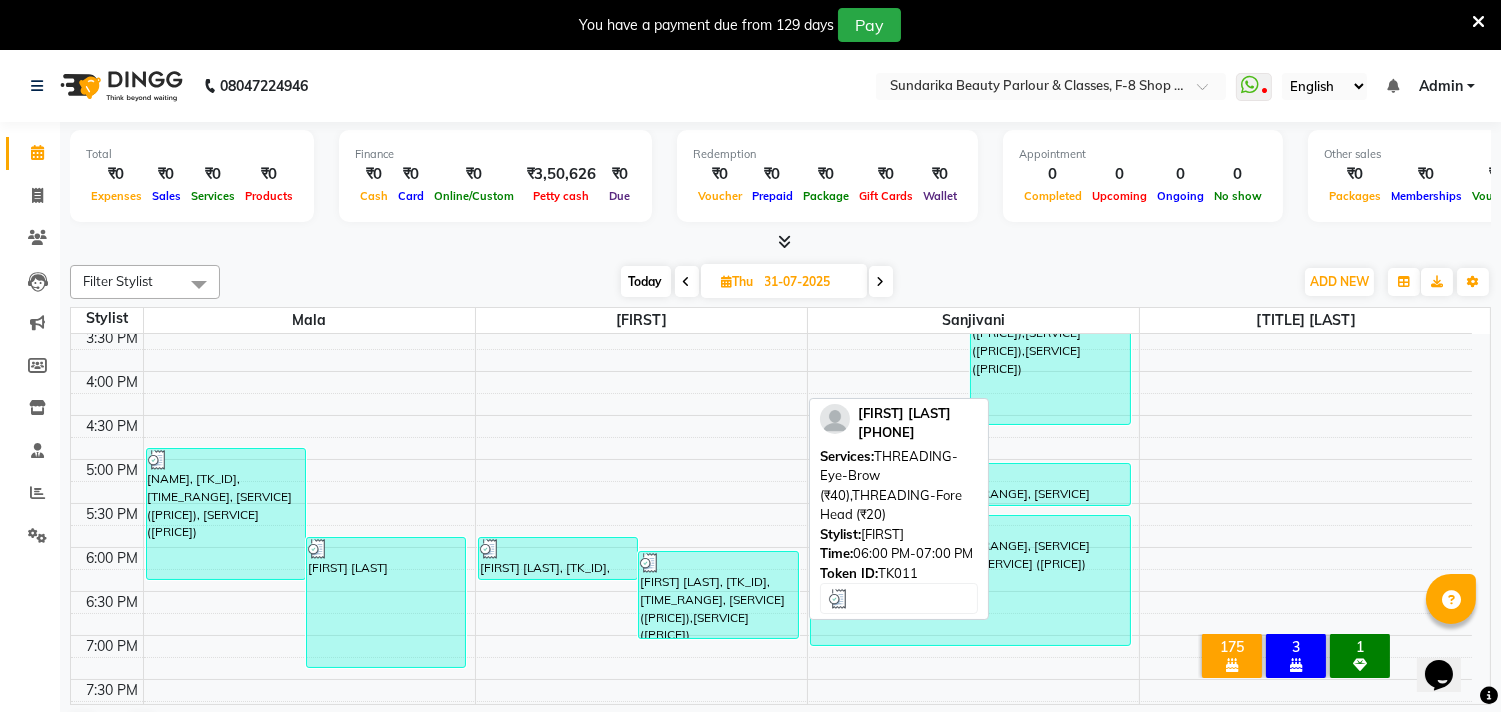 click on "[FIRST] [LAST], [TK_ID], [TIME_RANGE], [SERVICE] ([PRICE]),[SERVICE] ([PRICE])" at bounding box center (718, 595) 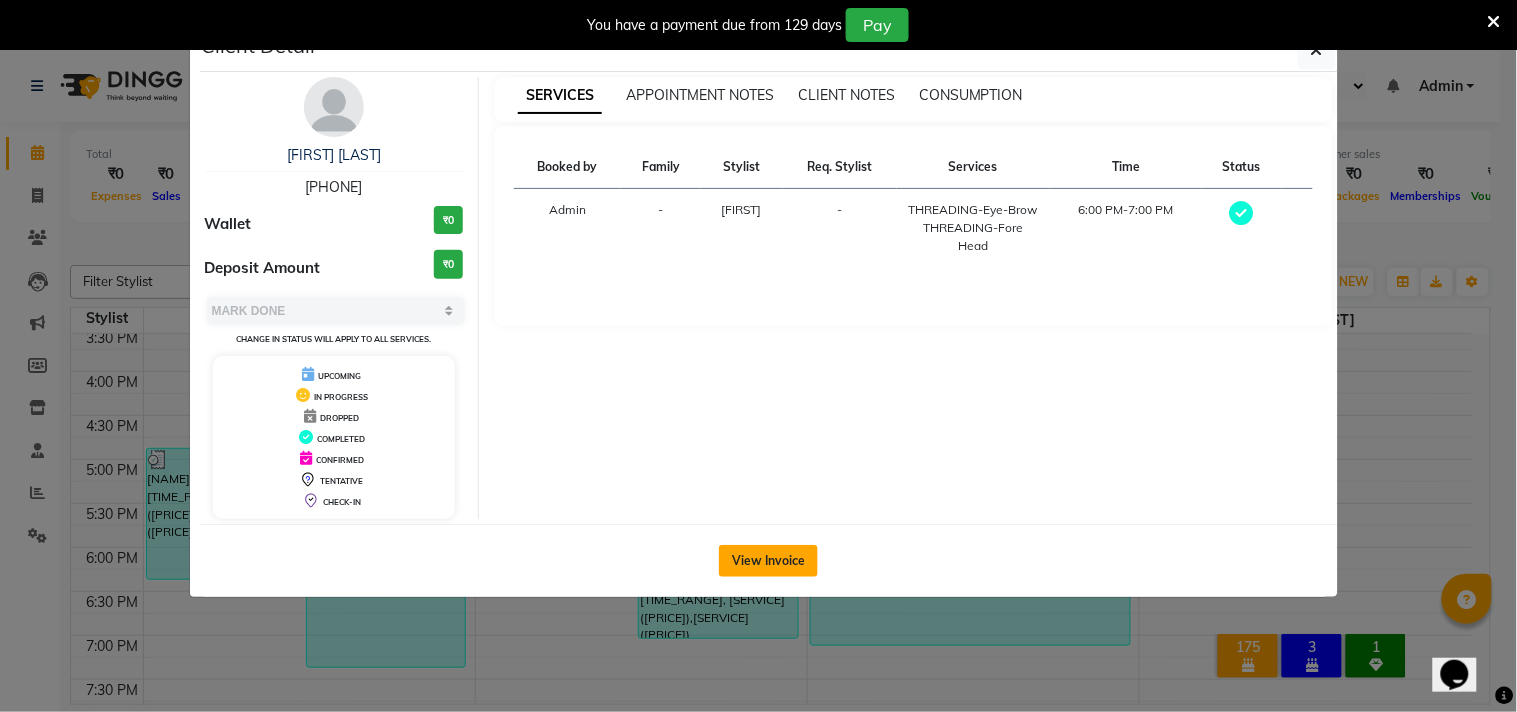 click on "View Invoice" 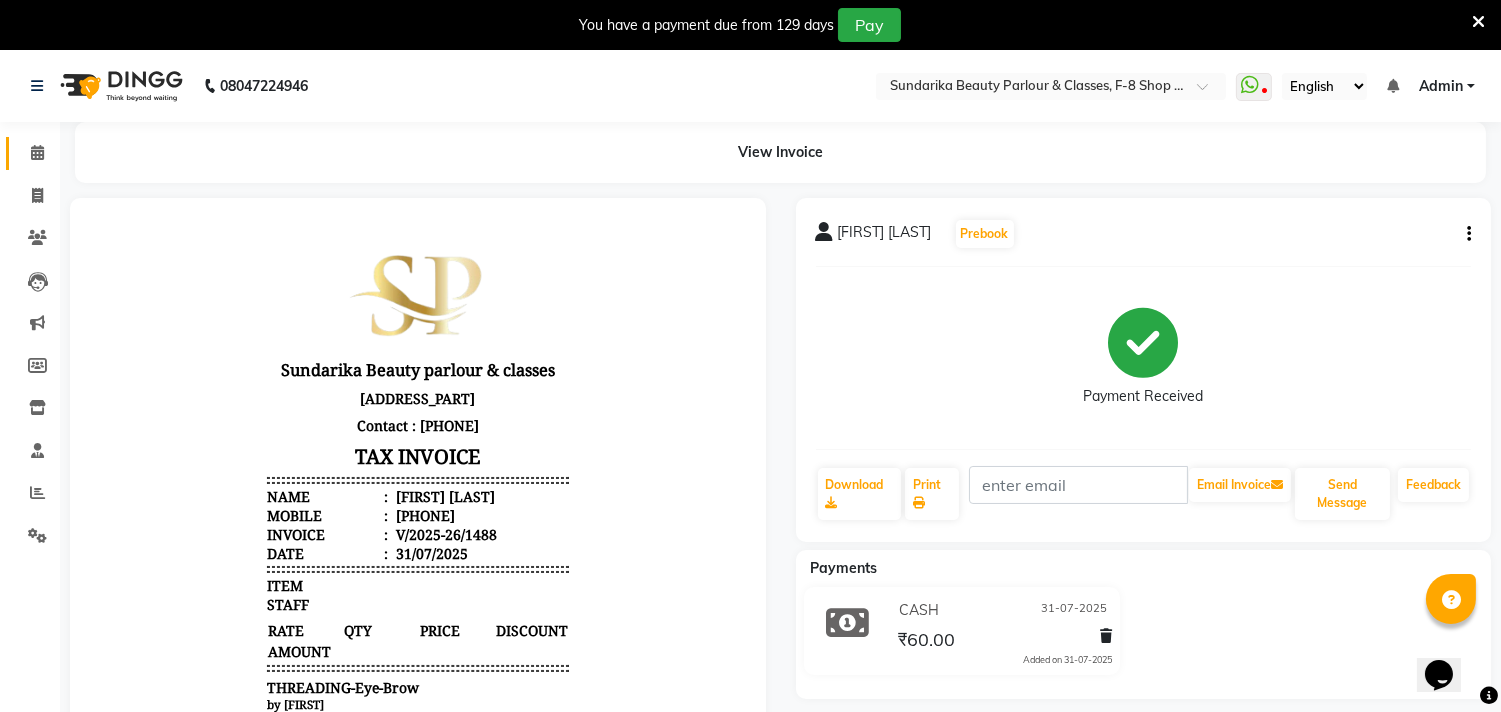 scroll, scrollTop: 0, scrollLeft: 0, axis: both 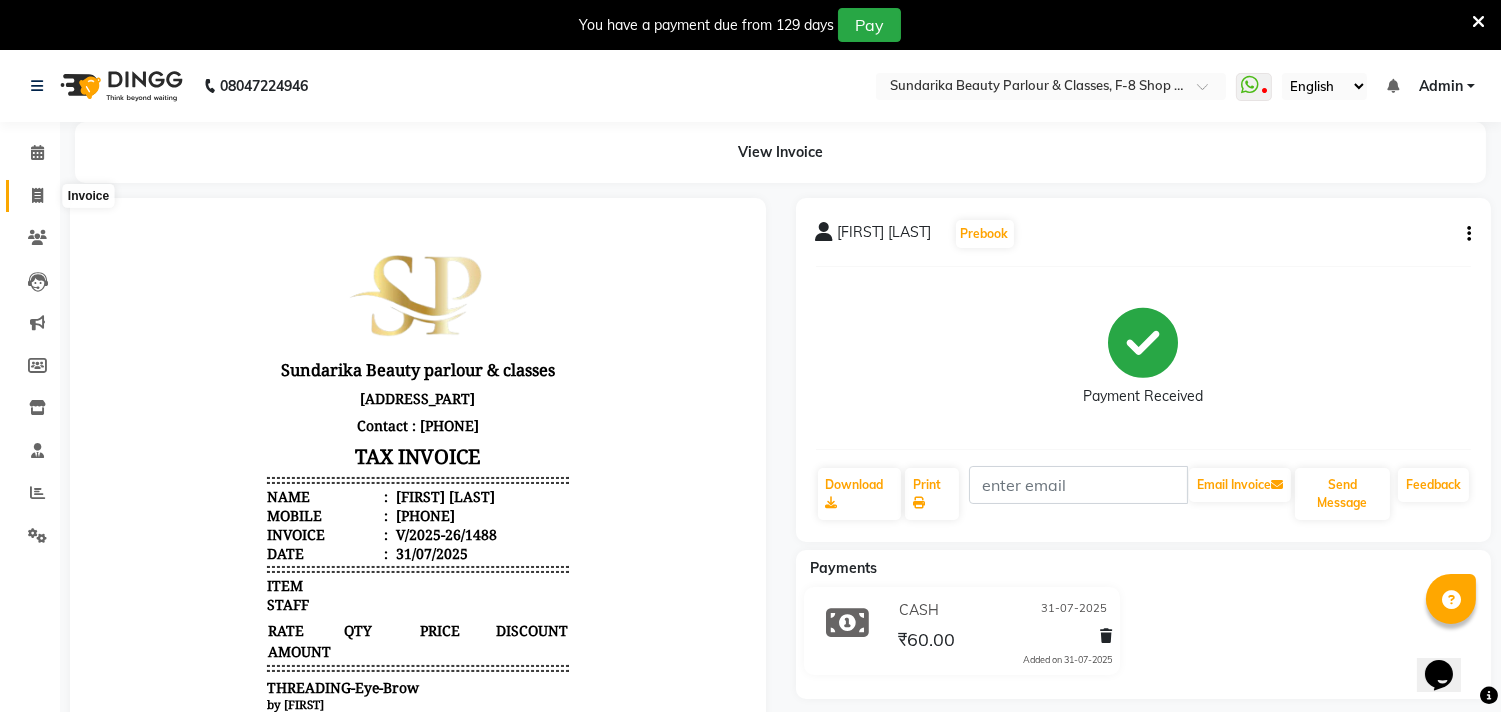click 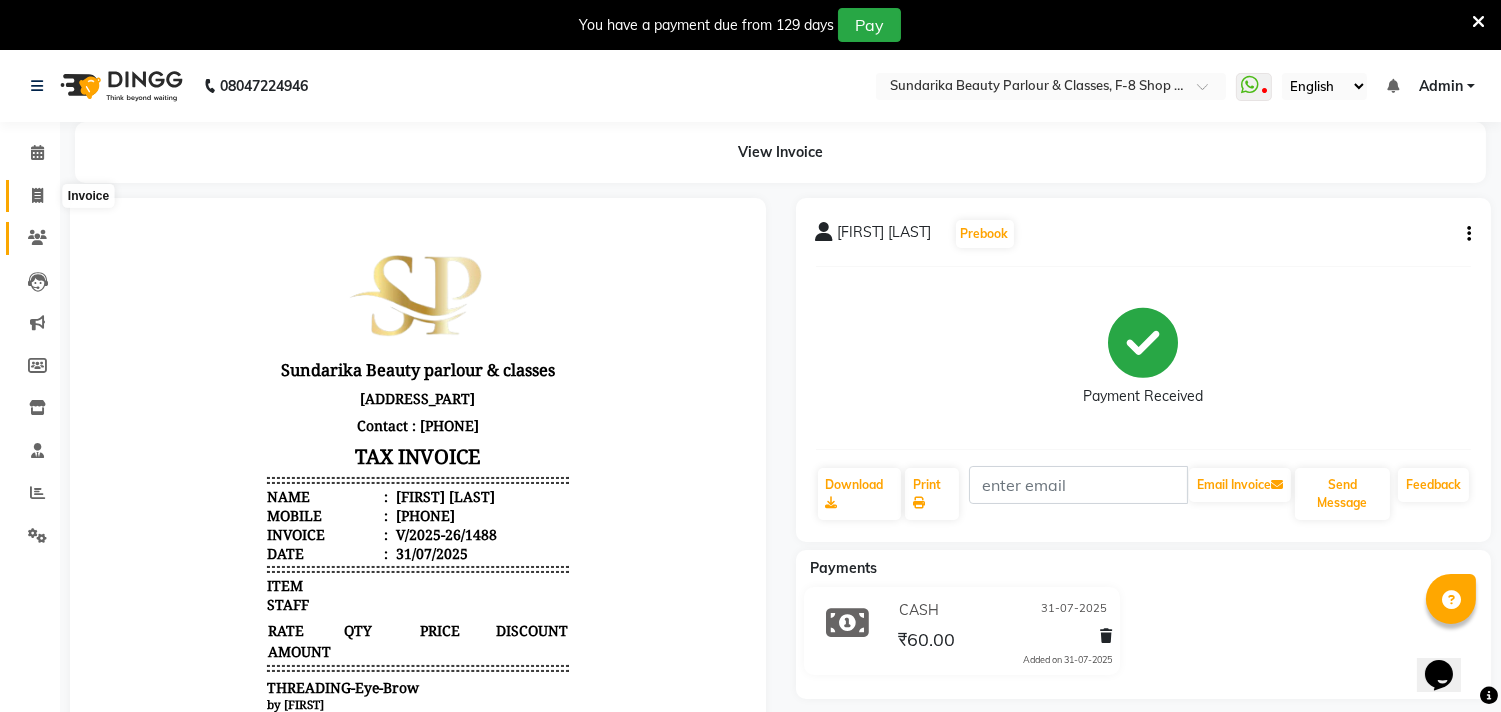 click 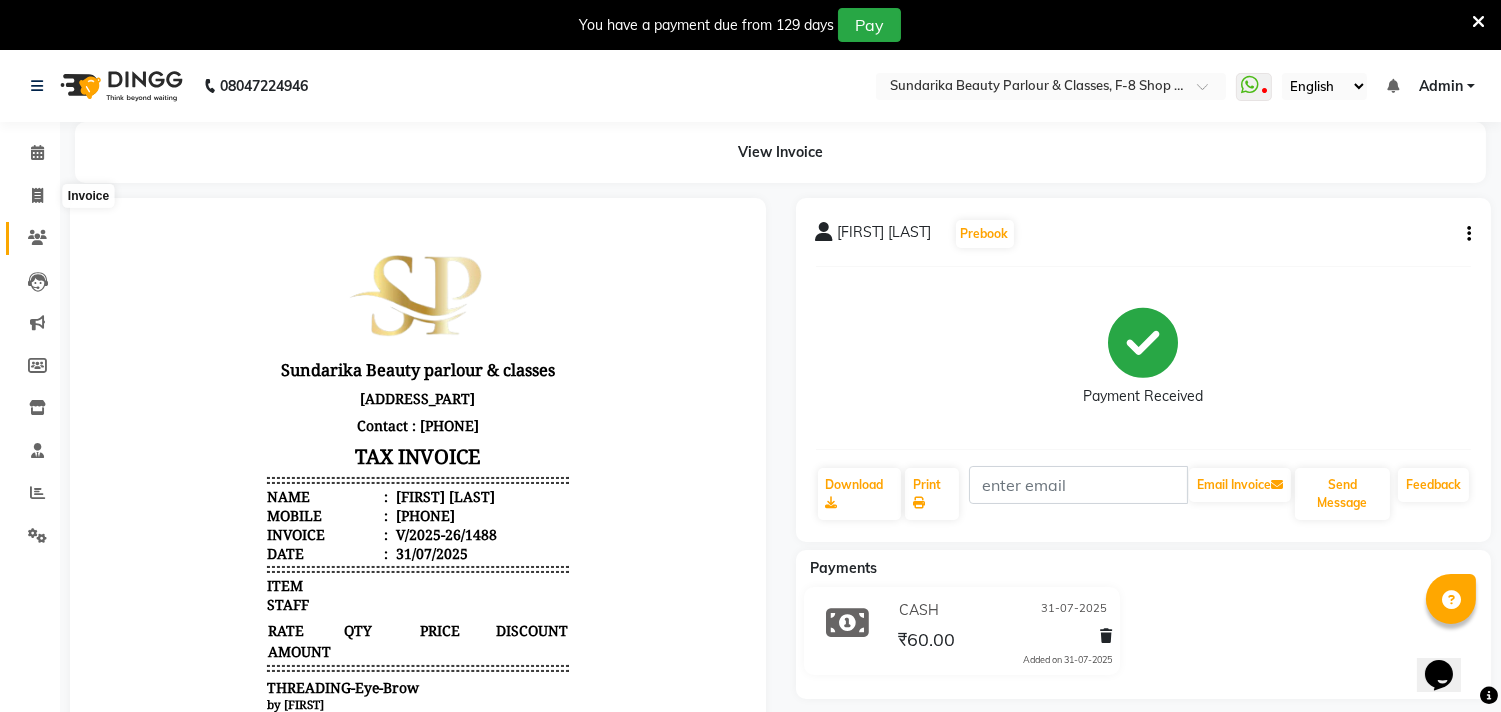 select on "5341" 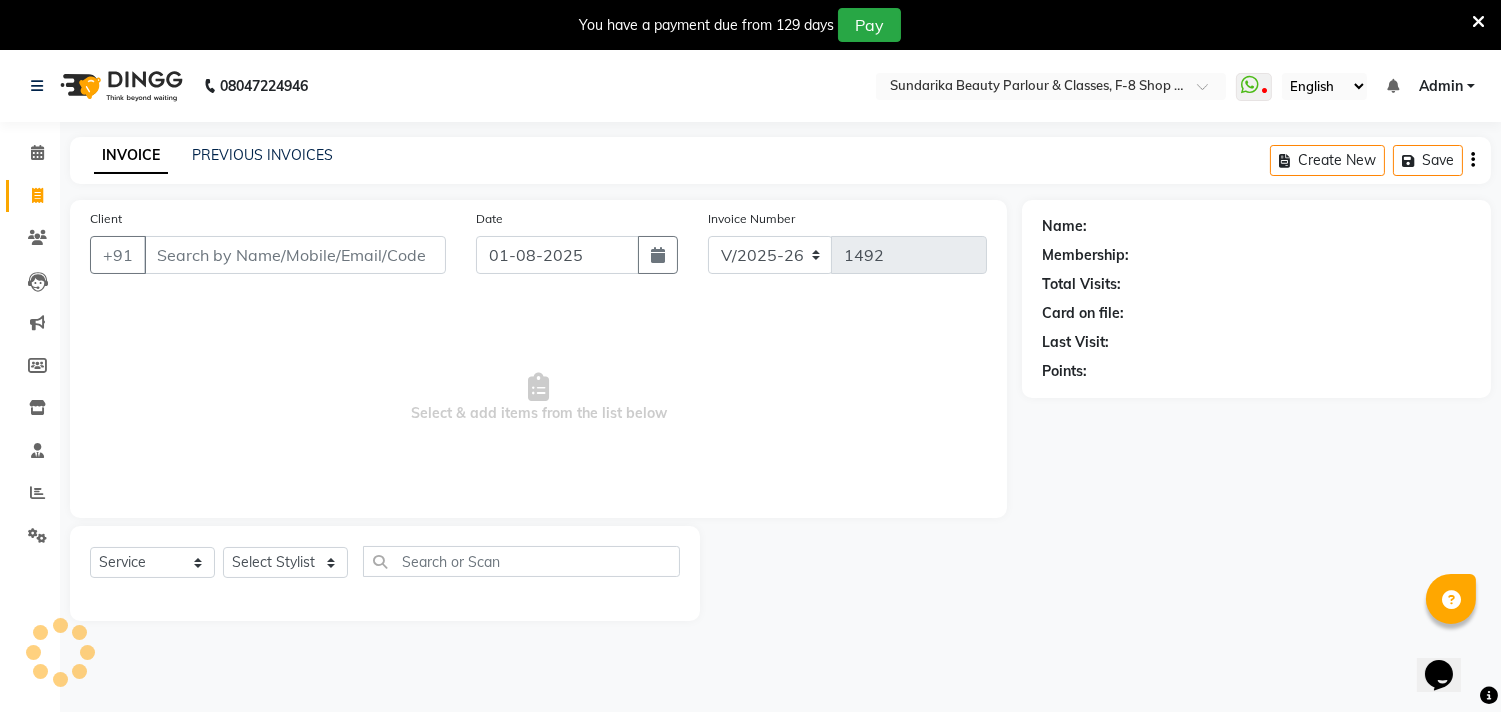 scroll, scrollTop: 50, scrollLeft: 0, axis: vertical 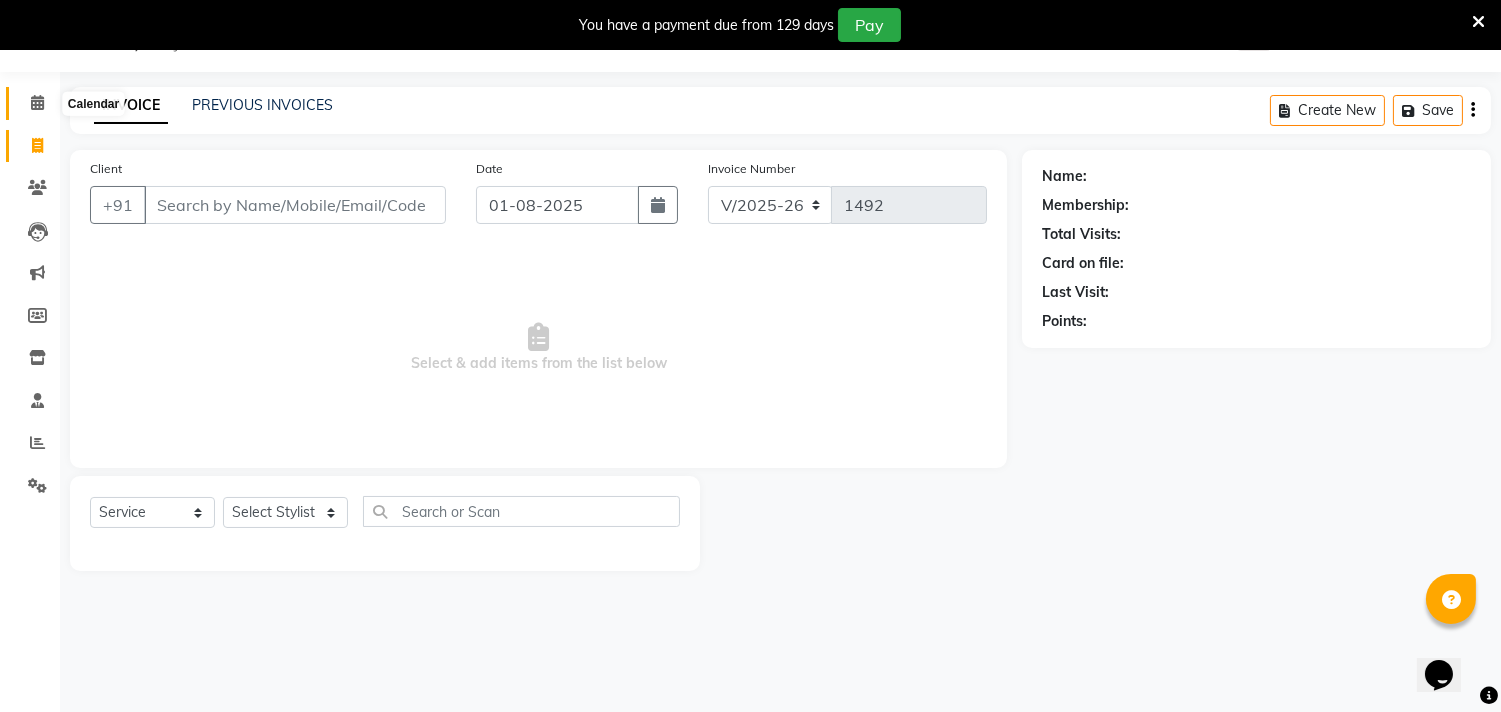 click 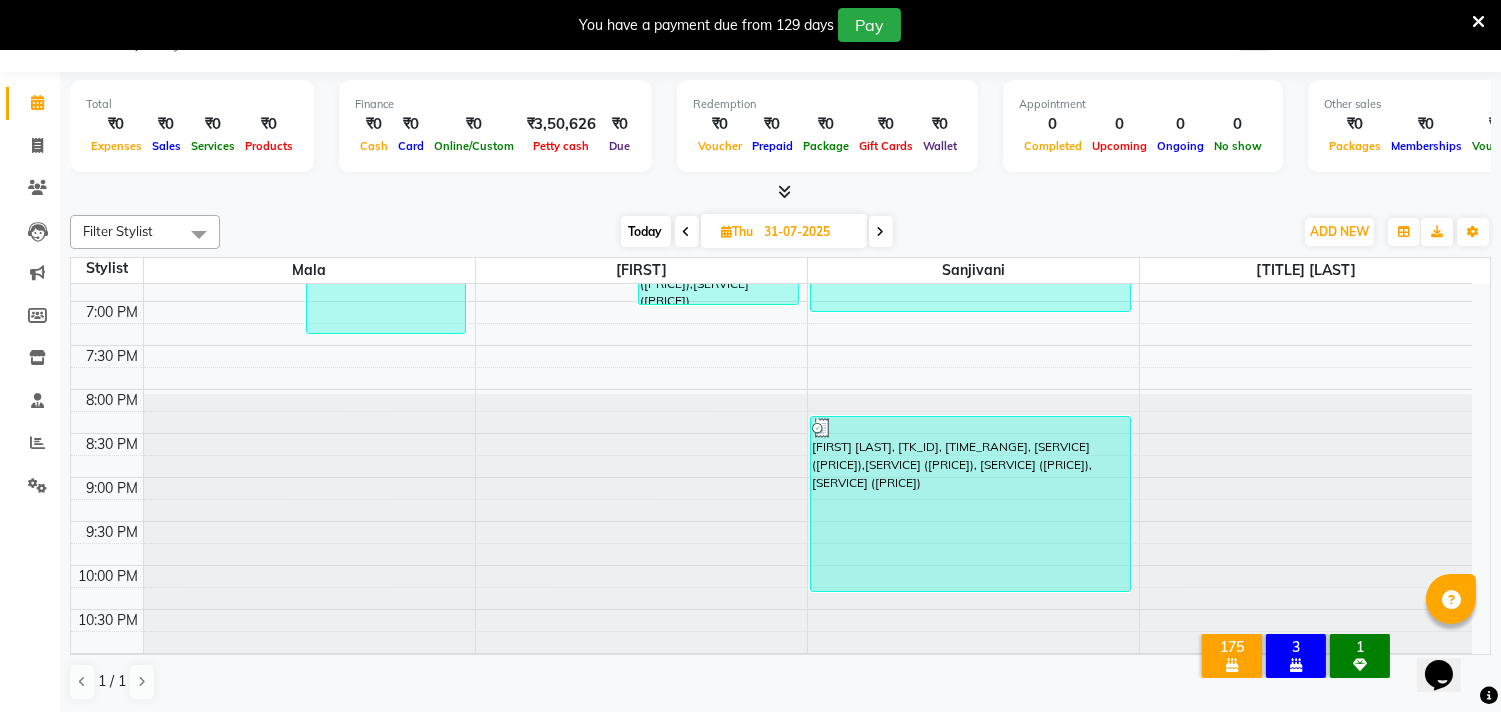 scroll, scrollTop: 1043, scrollLeft: 0, axis: vertical 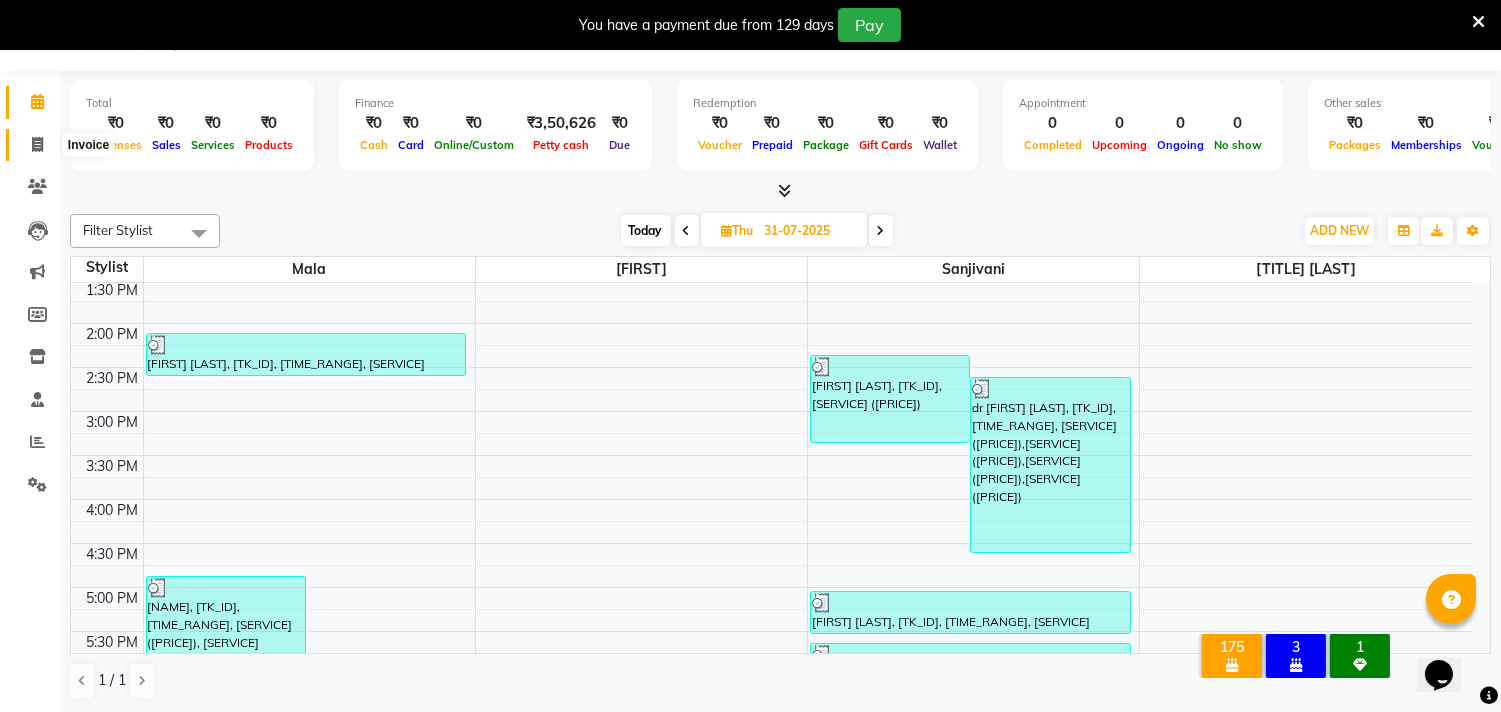 click 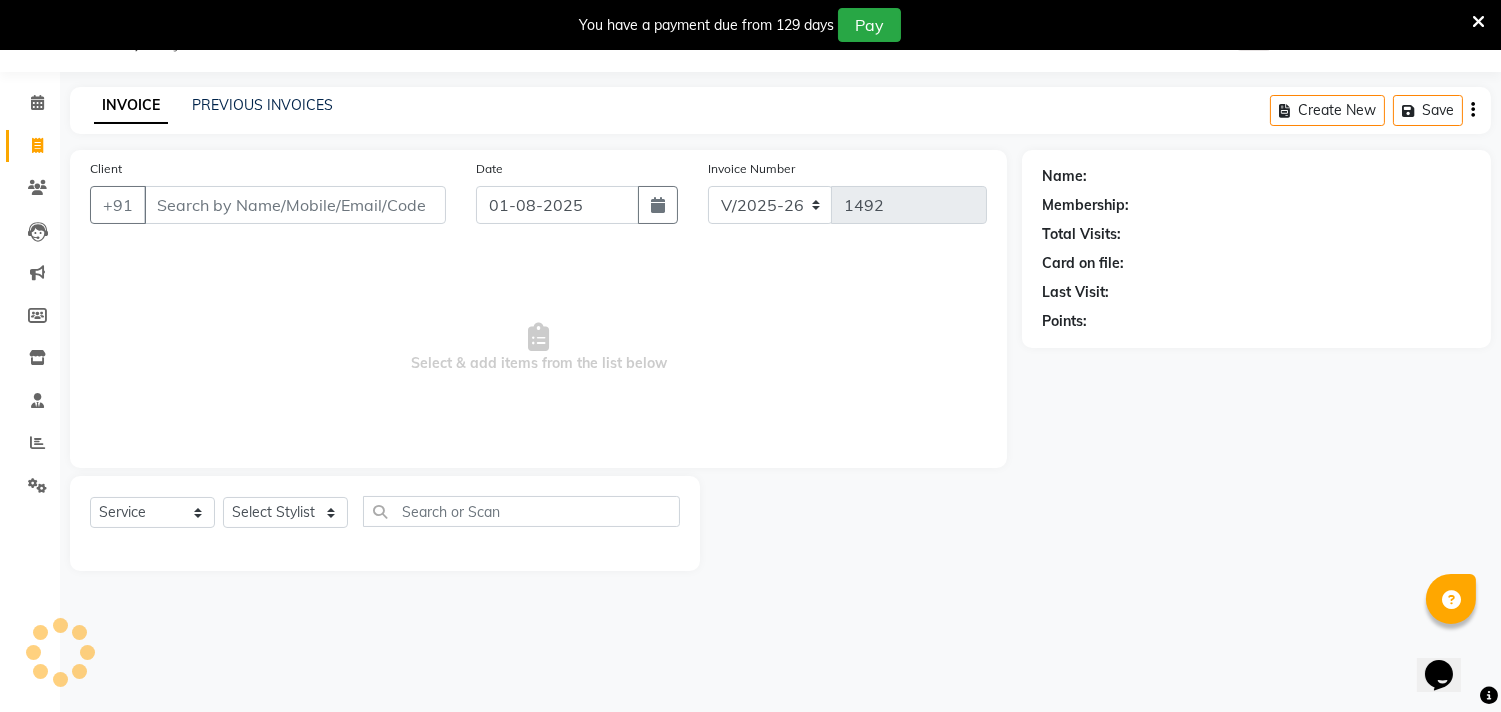 scroll, scrollTop: 50, scrollLeft: 0, axis: vertical 